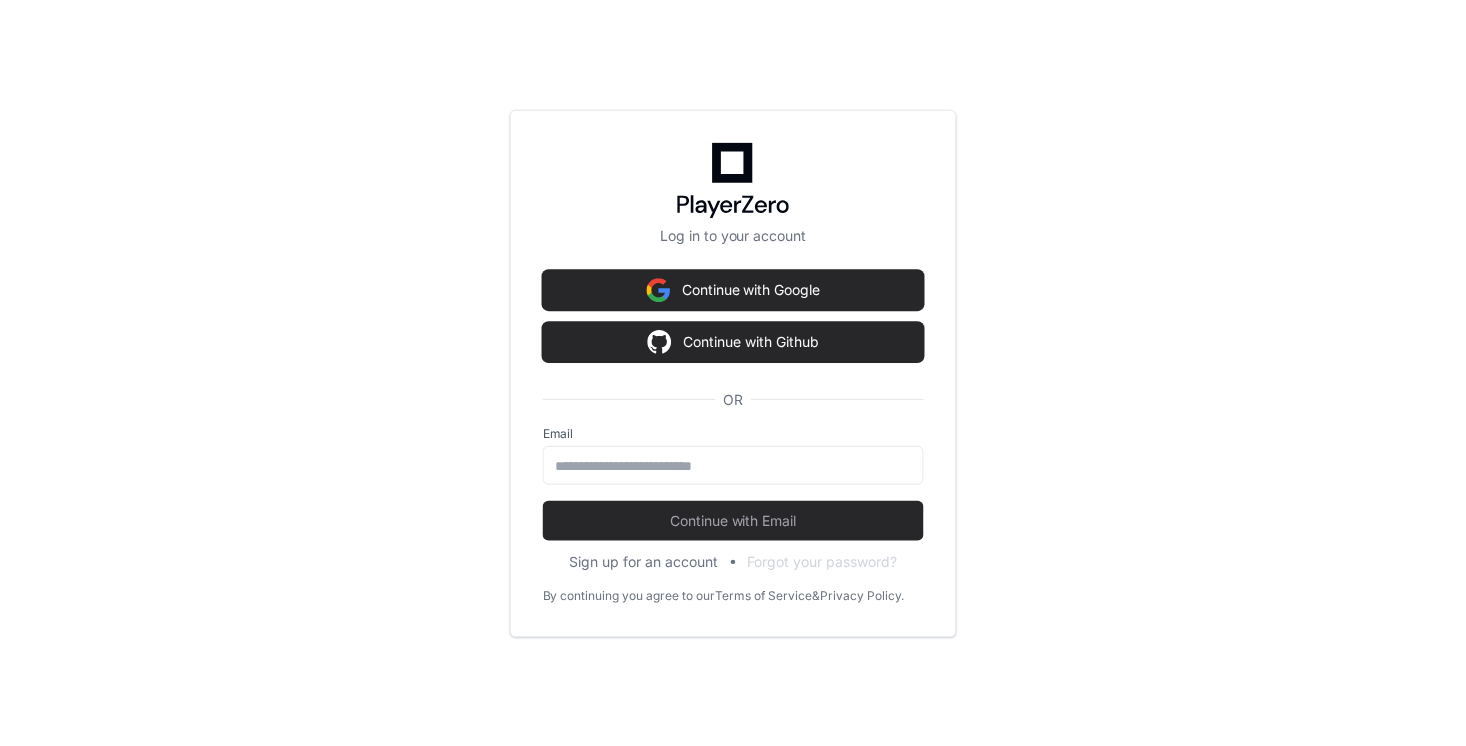 scroll, scrollTop: 0, scrollLeft: 0, axis: both 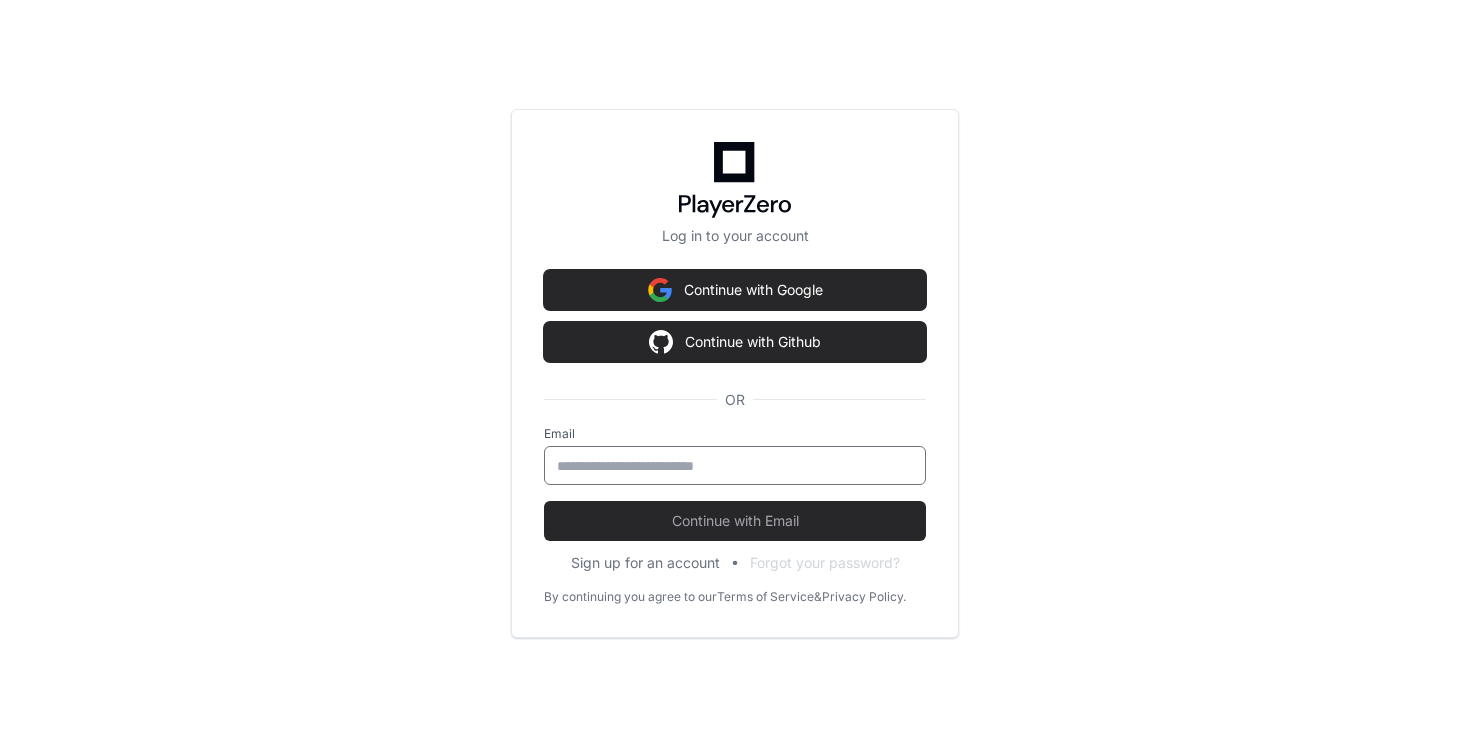 click at bounding box center (735, 466) 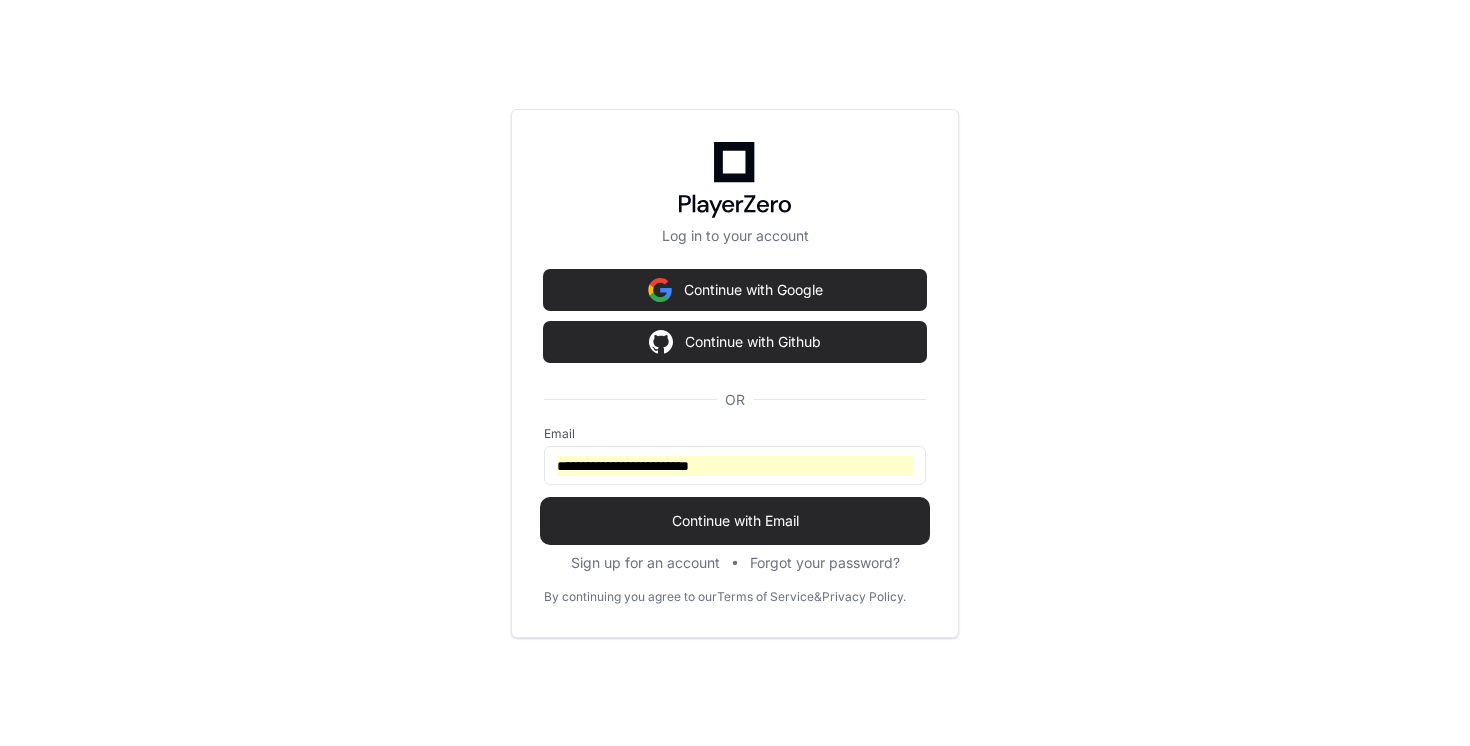 click on "Continue with Email" at bounding box center [735, 521] 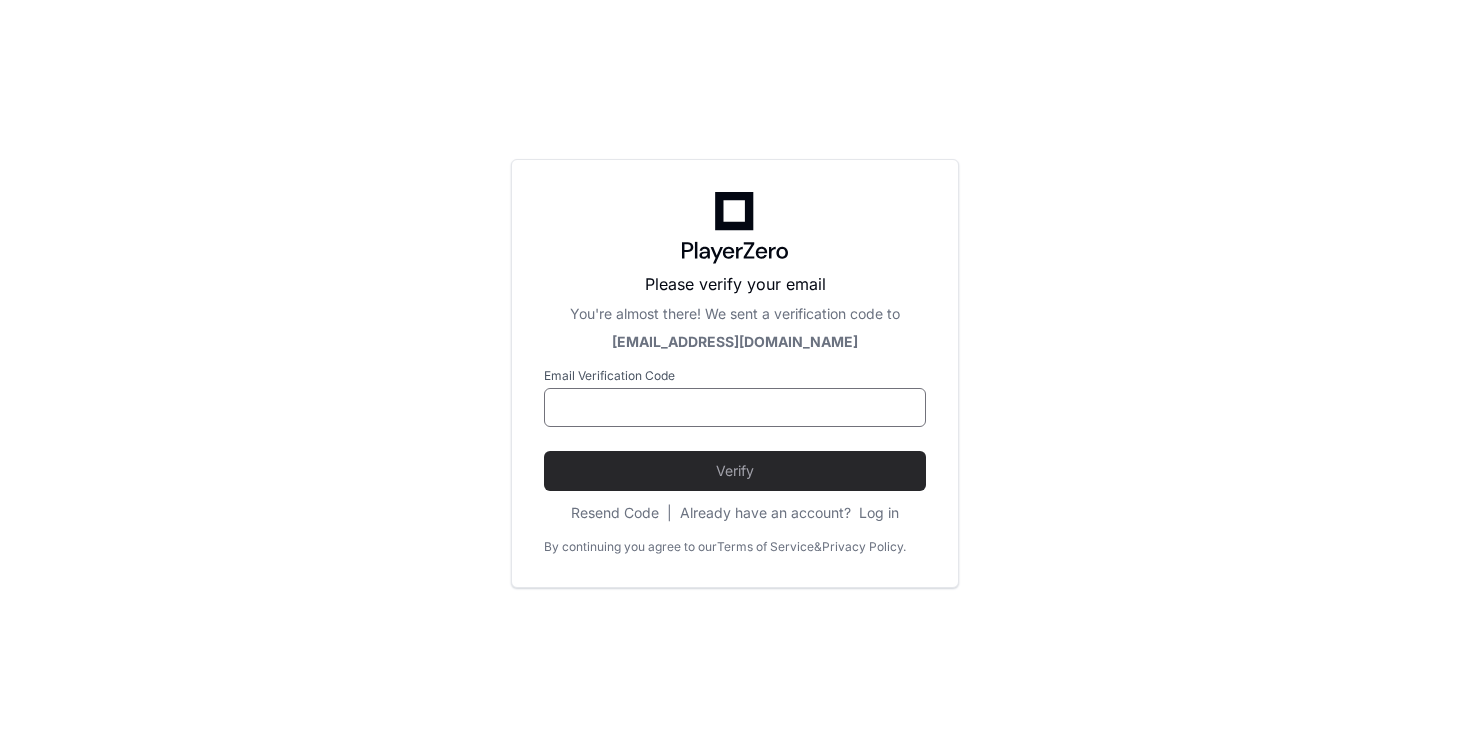 click at bounding box center [735, 408] 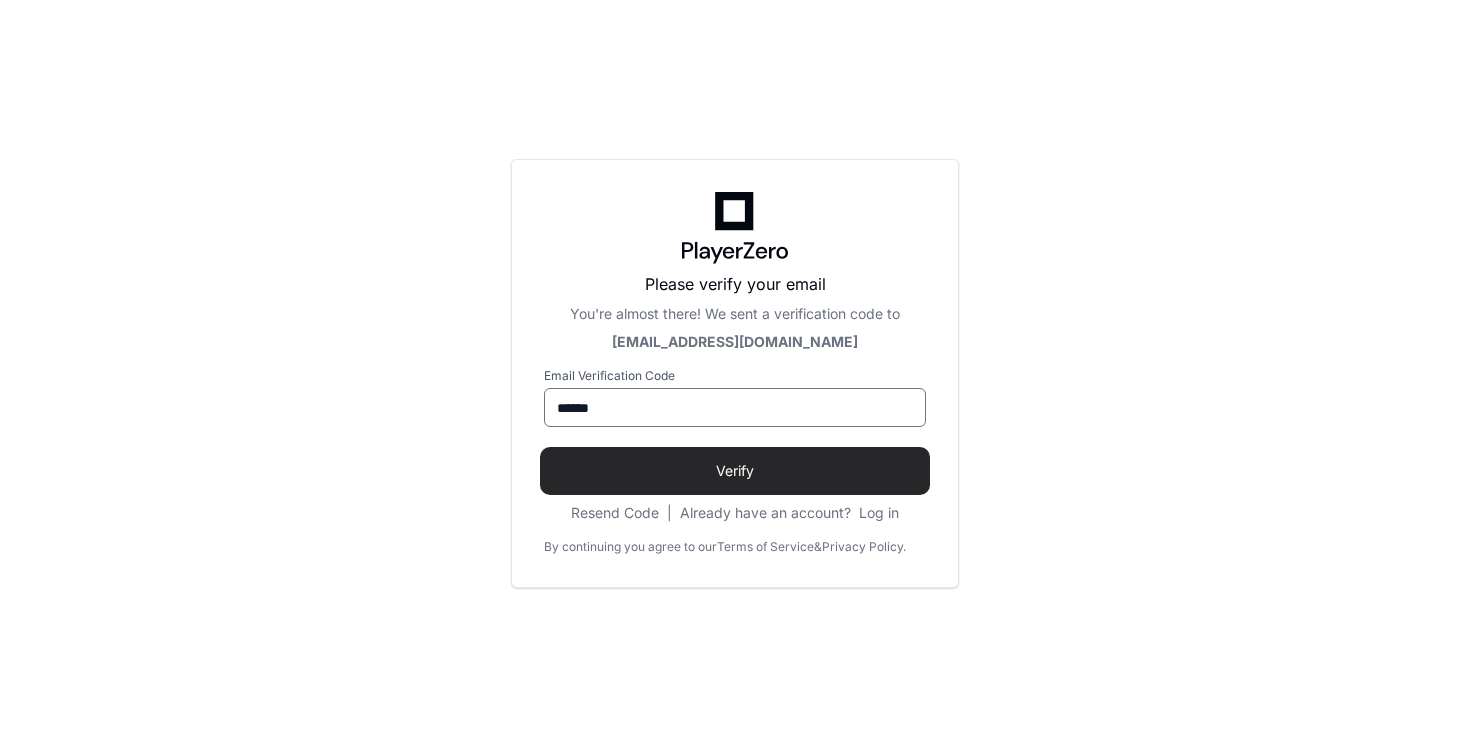 type on "******" 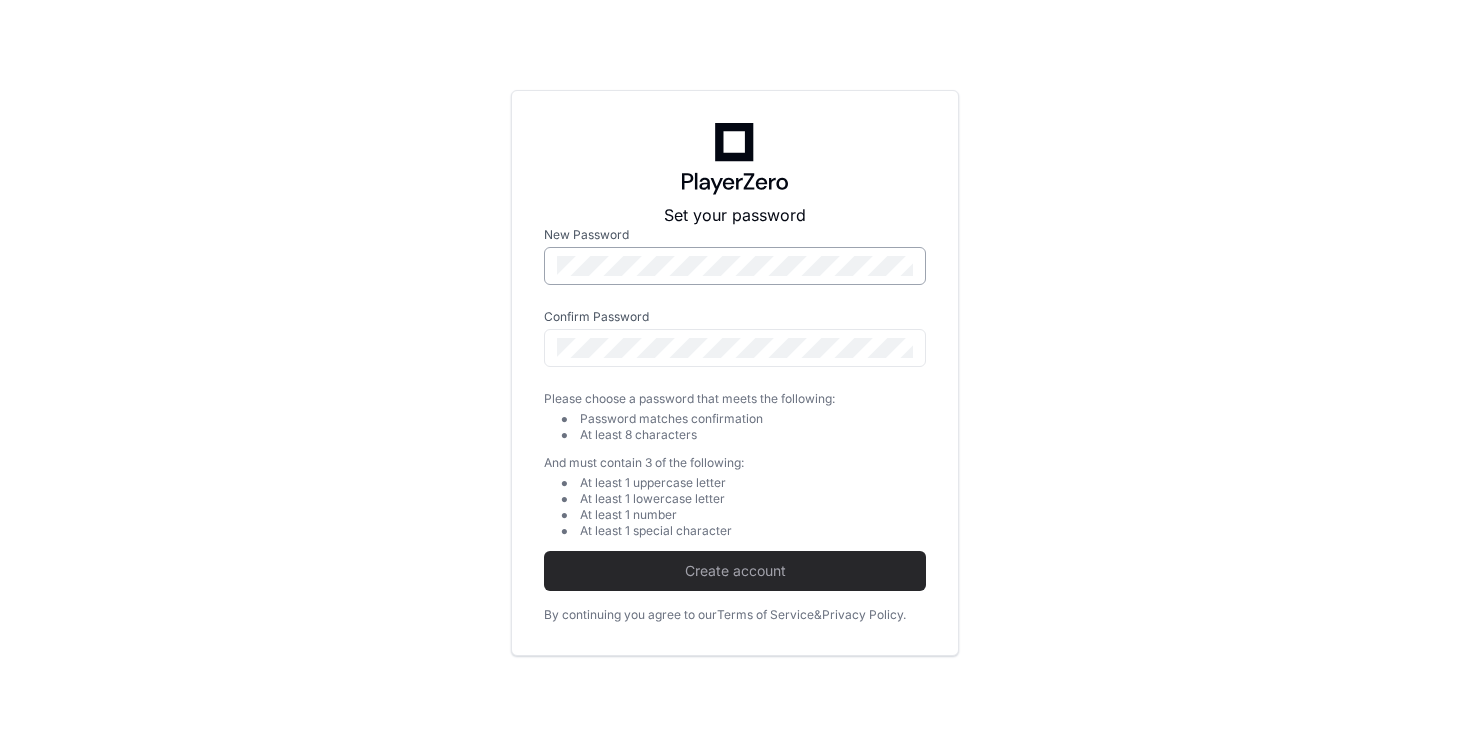 click at bounding box center [902, 266] 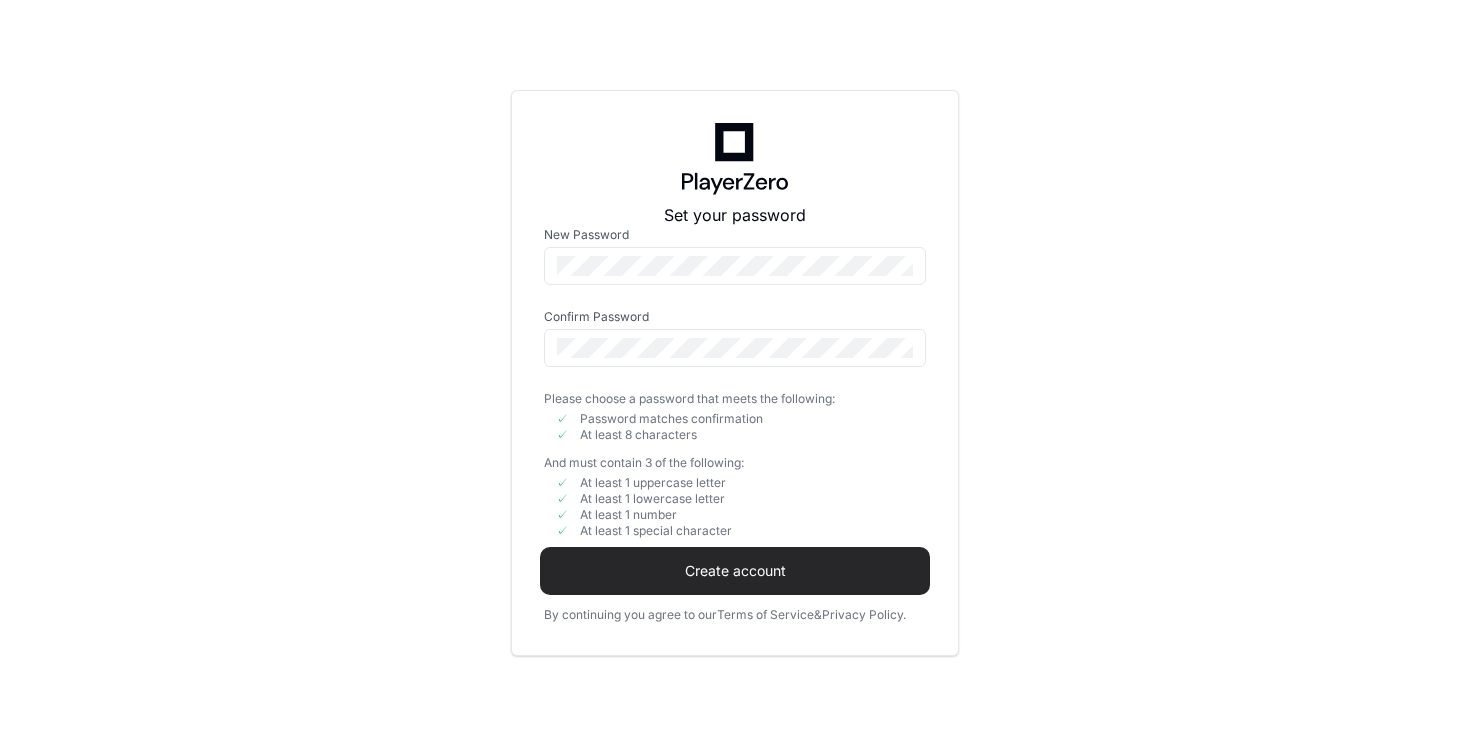 click on "Create account" at bounding box center [735, 571] 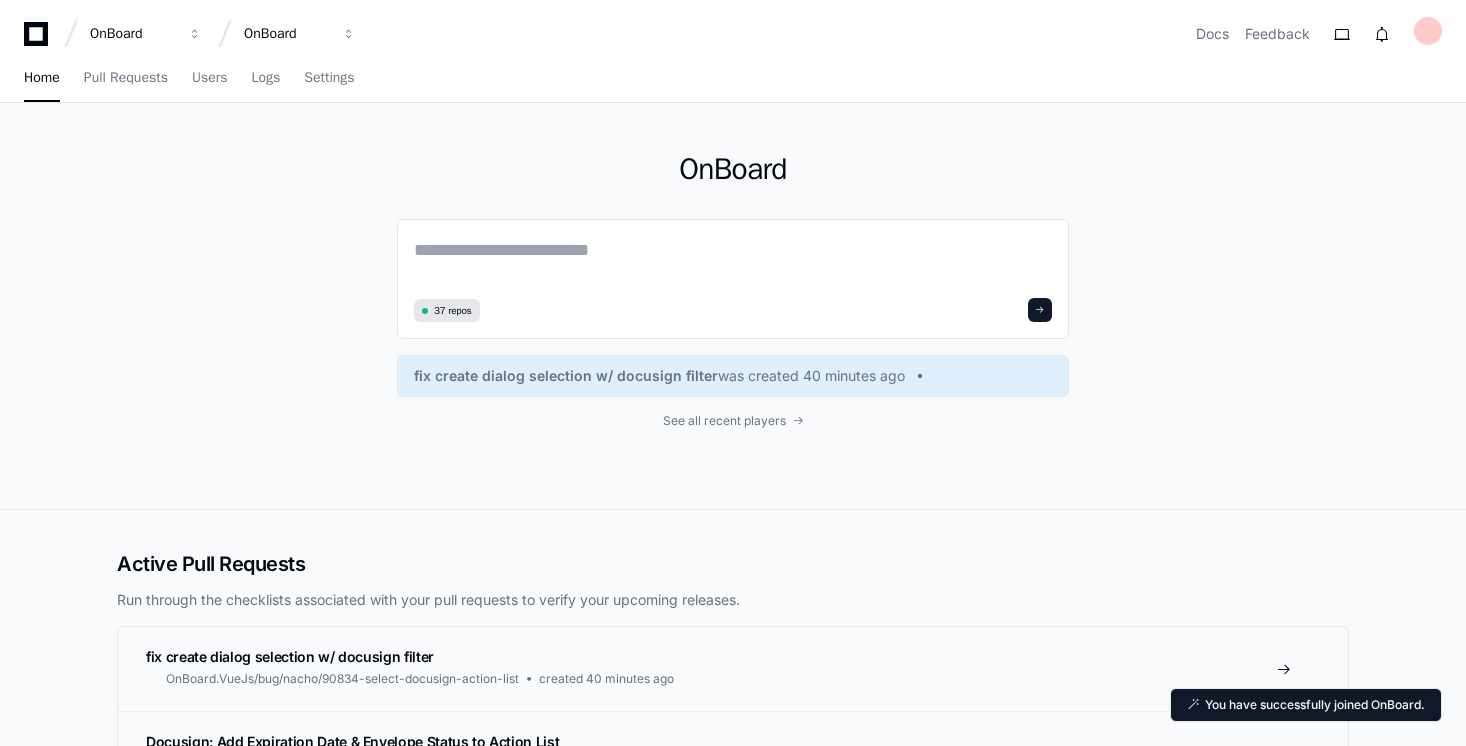 click on "OnBoard  37 repos fix create dialog selection w/ docusign filter  was created 40 minutes ago See all recent players" 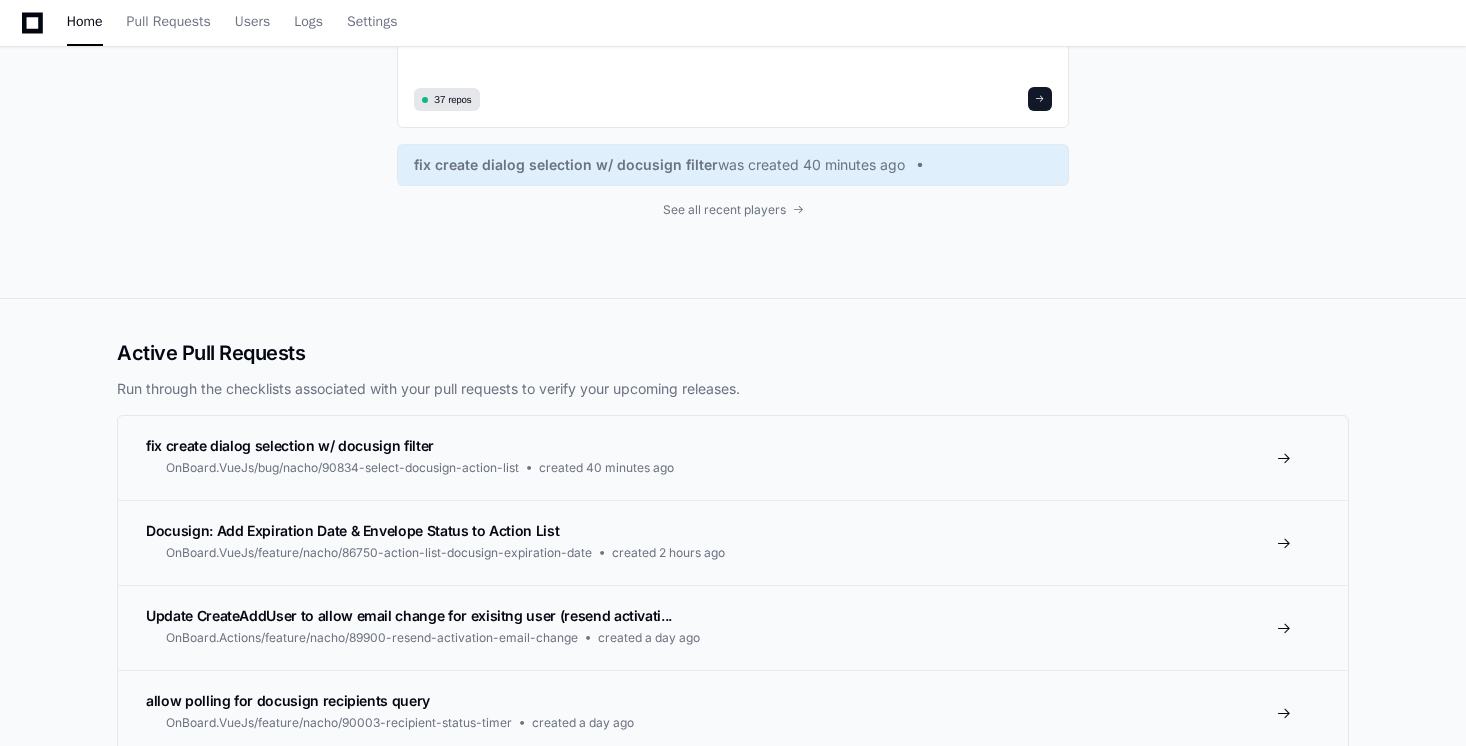 scroll, scrollTop: 0, scrollLeft: 0, axis: both 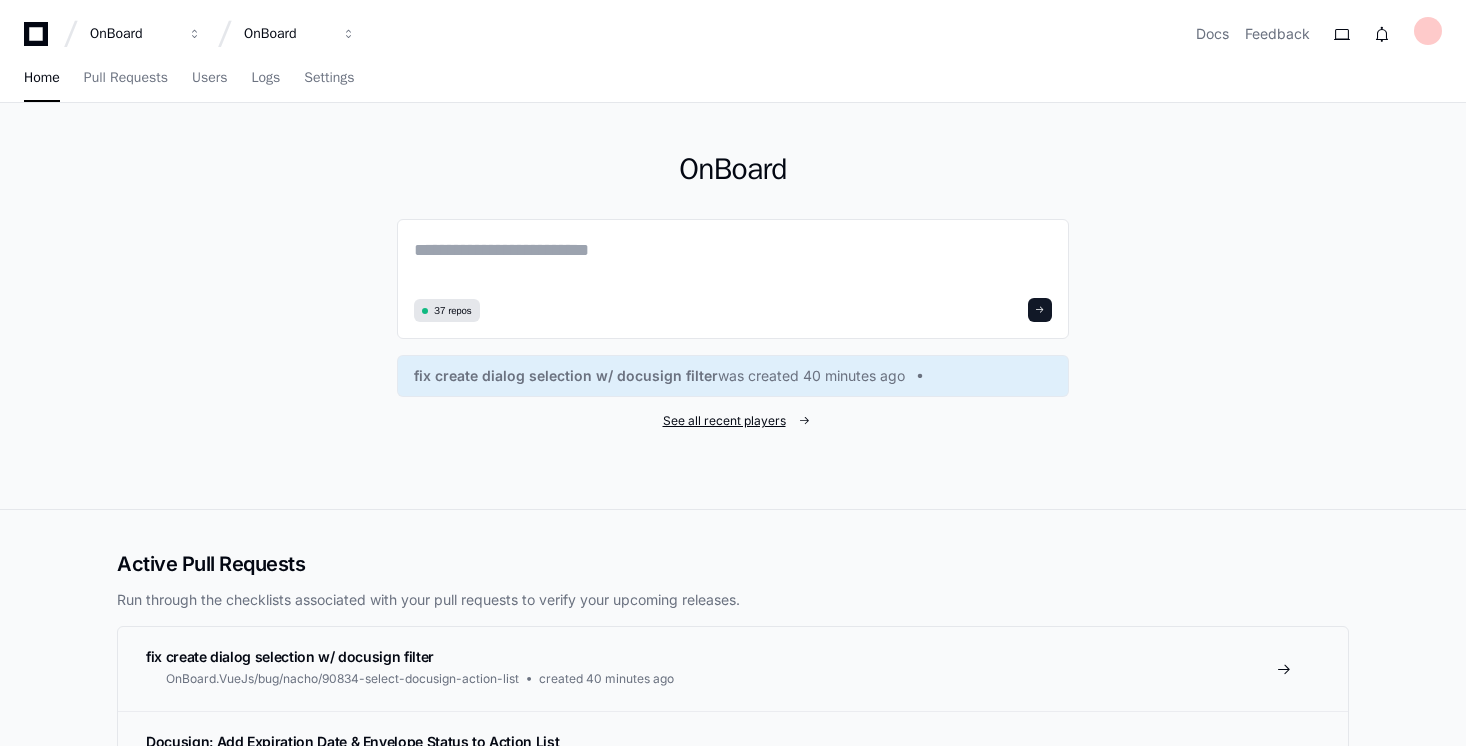 click on "See all recent players" 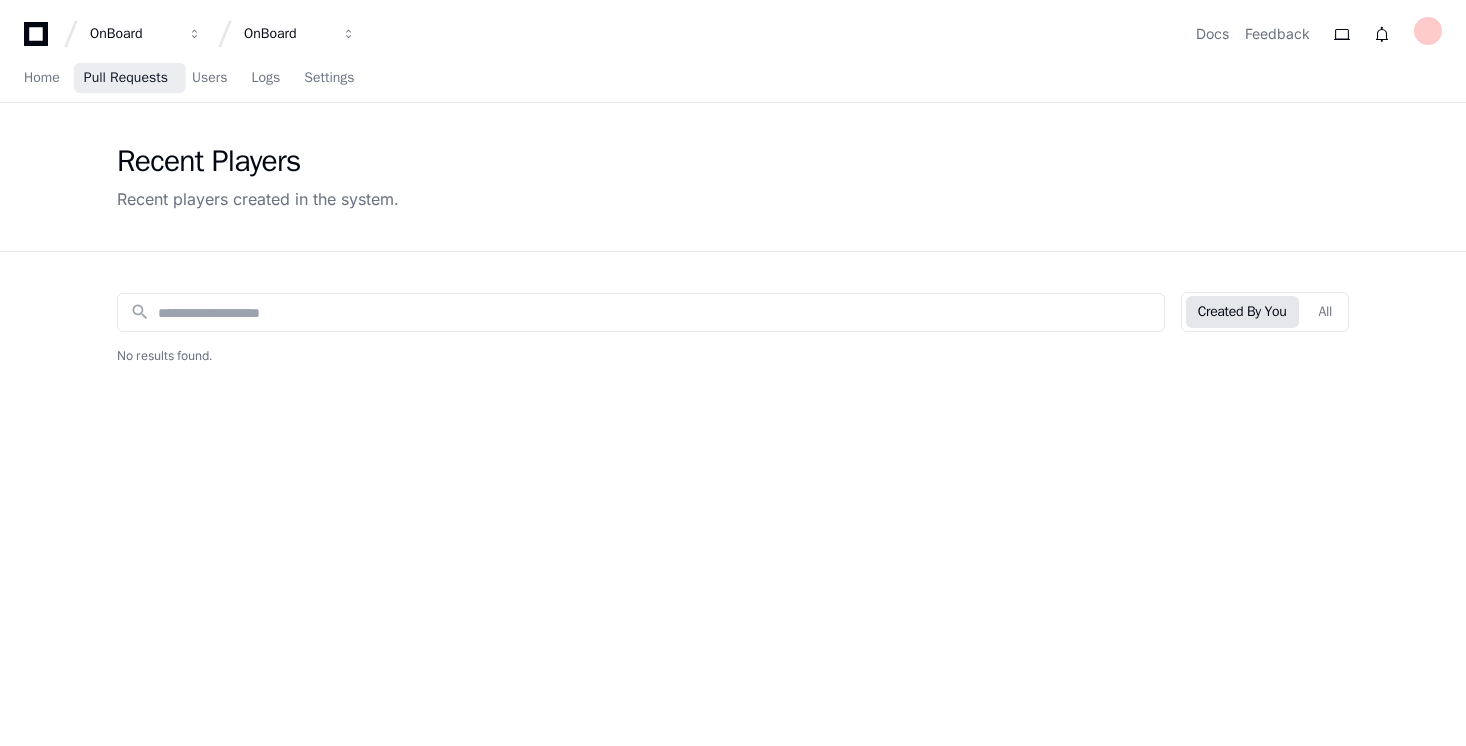 click on "Pull Requests" at bounding box center (126, 78) 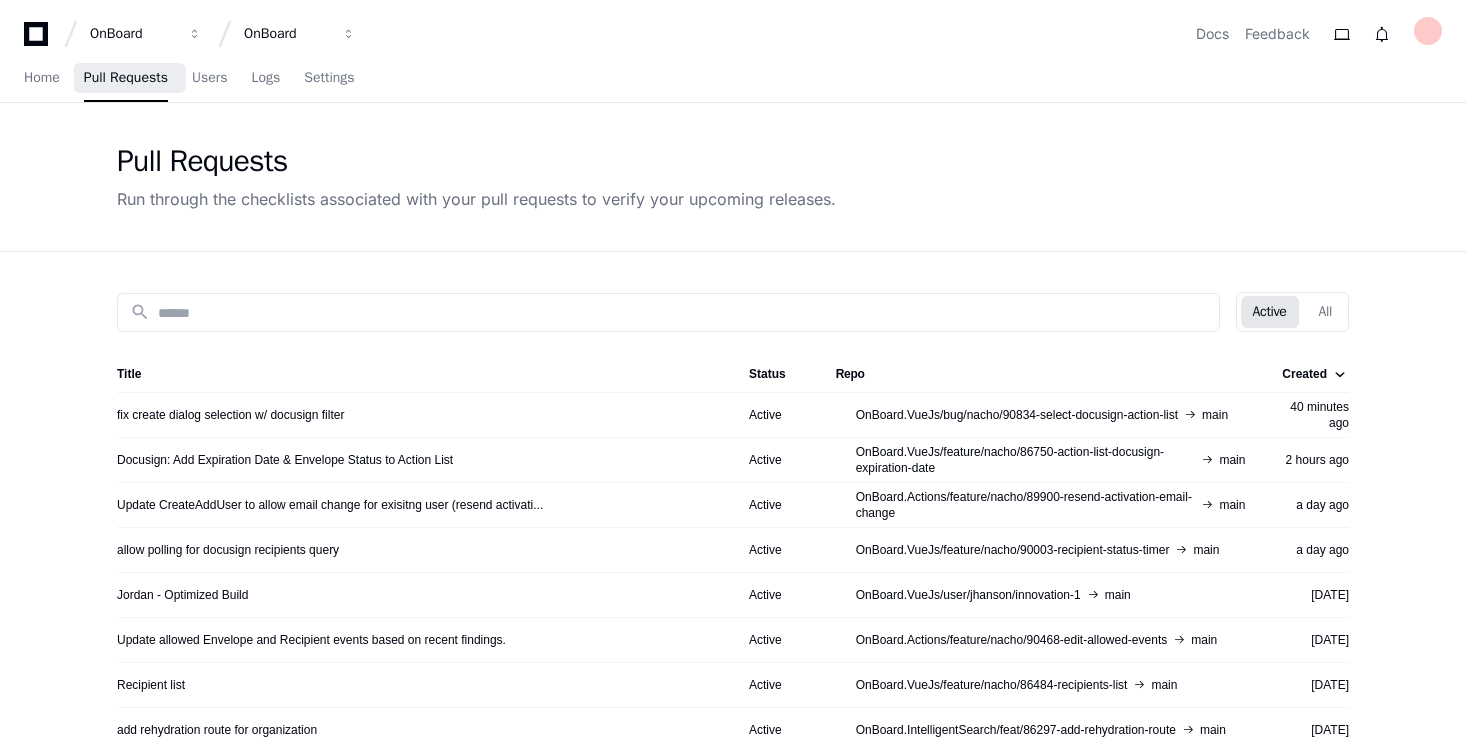 click on "Home Pull Requests Users Logs Settings" at bounding box center (189, 79) 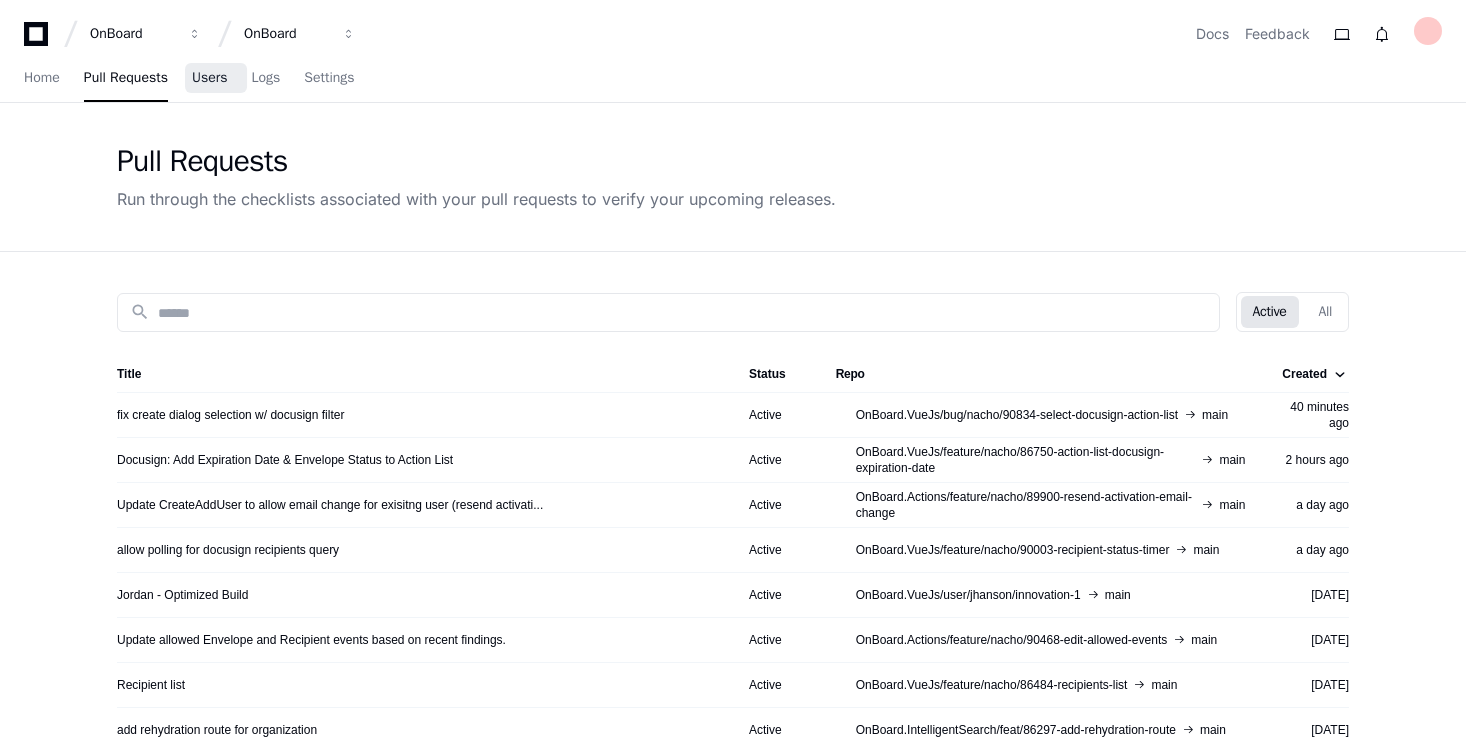 click on "Users" at bounding box center (210, 78) 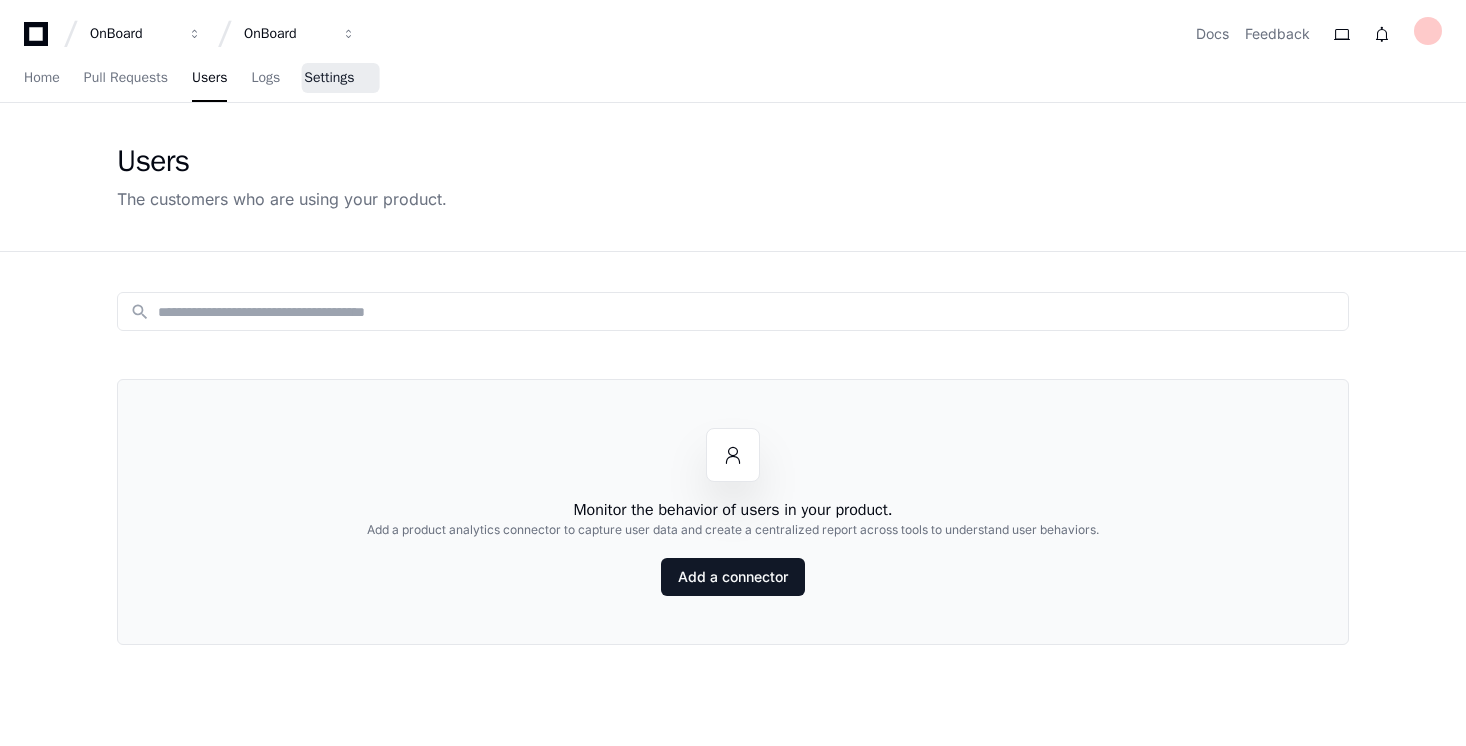 click on "Settings" at bounding box center [329, 79] 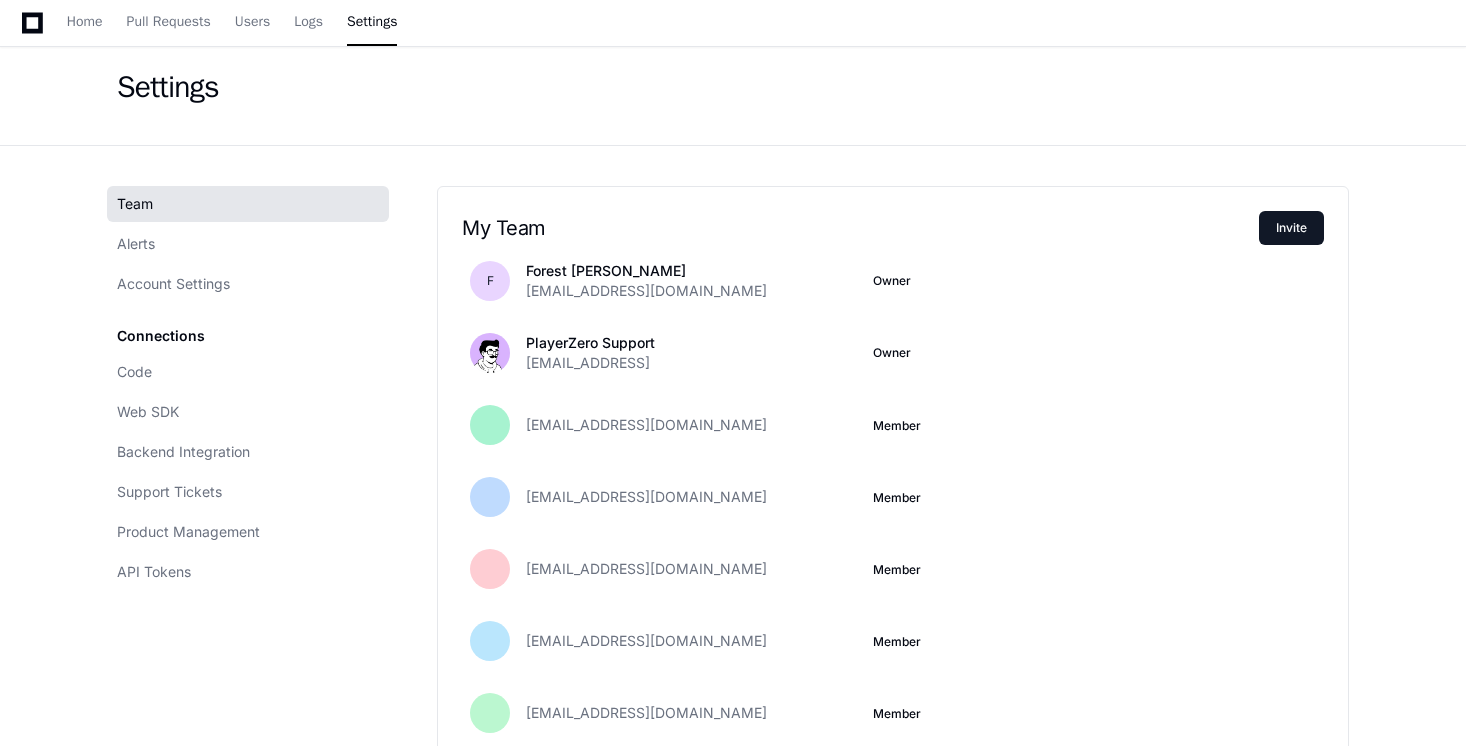 scroll, scrollTop: 84, scrollLeft: 0, axis: vertical 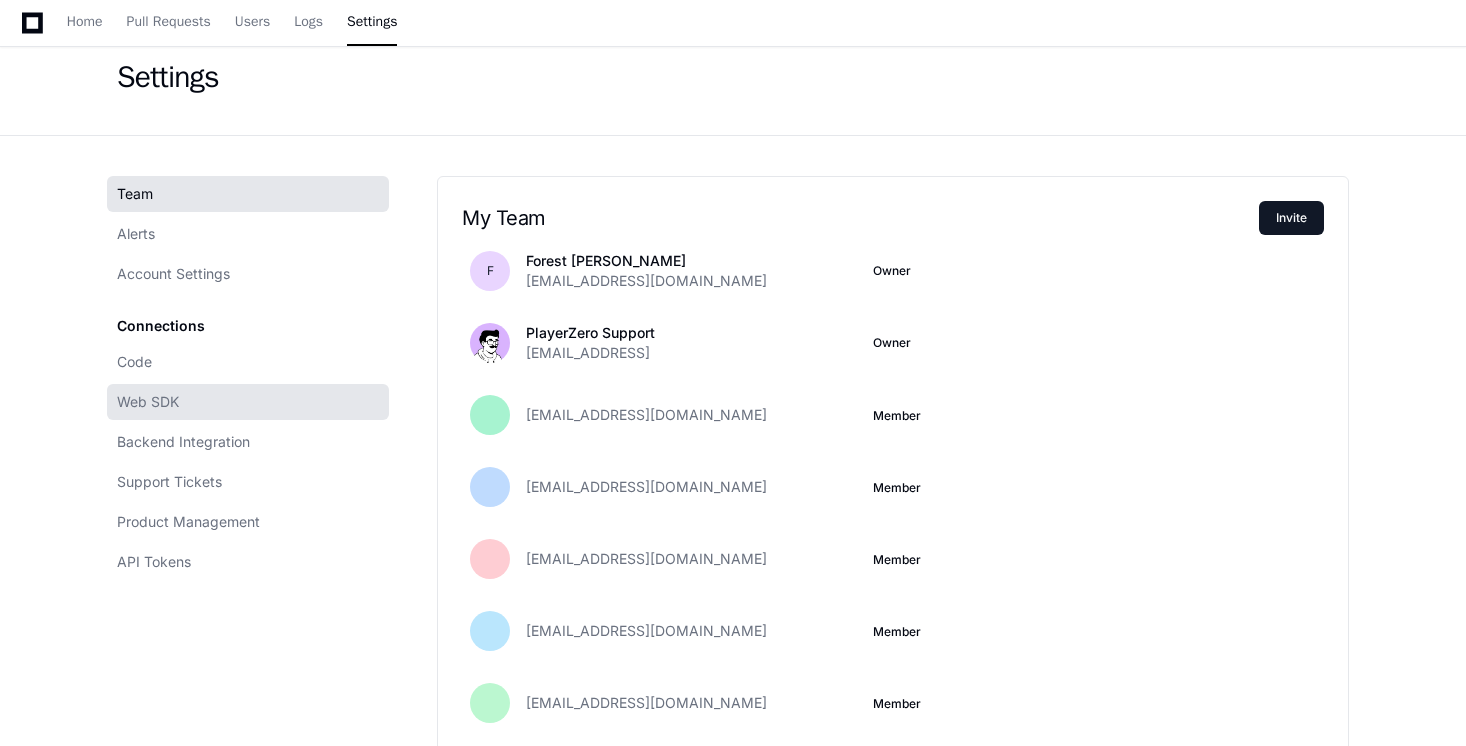 click on "Web SDK" 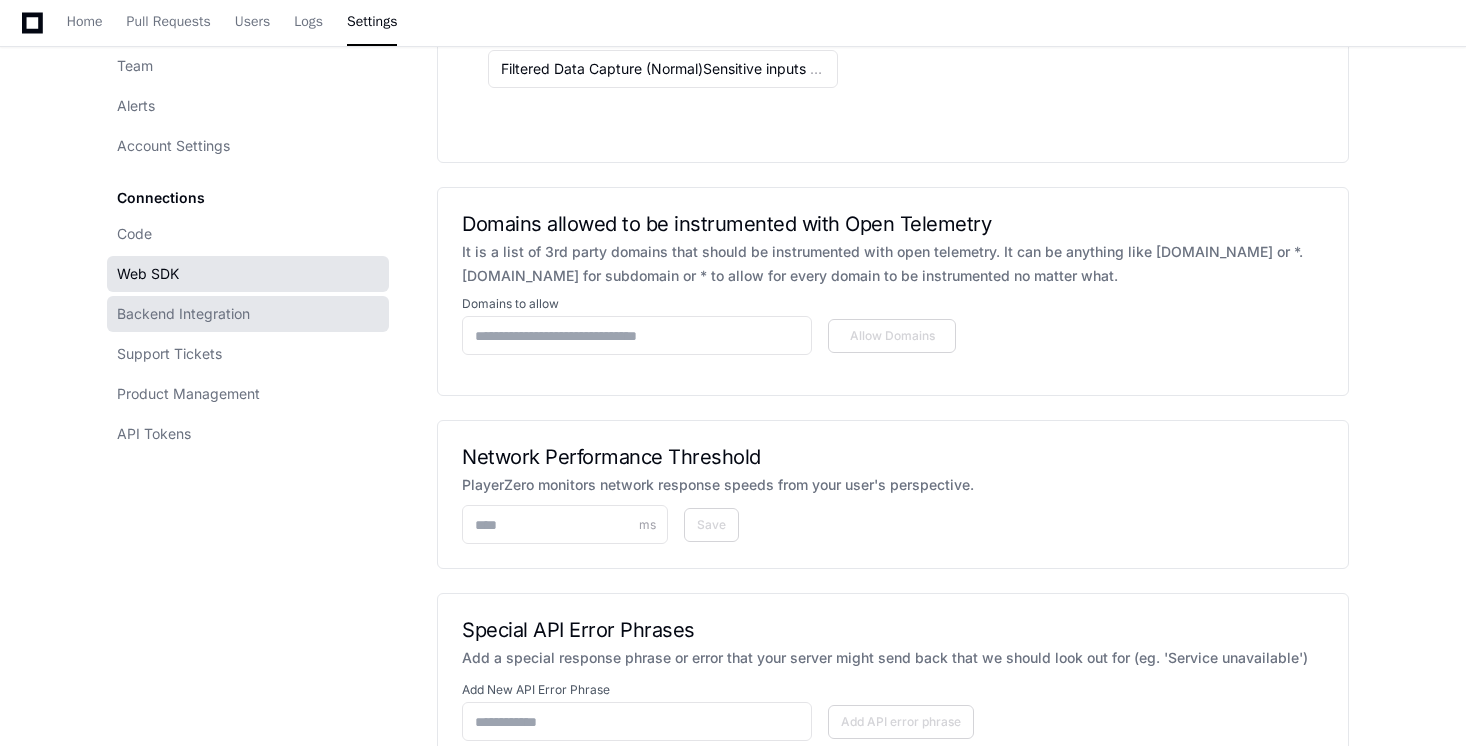 scroll, scrollTop: 1610, scrollLeft: 0, axis: vertical 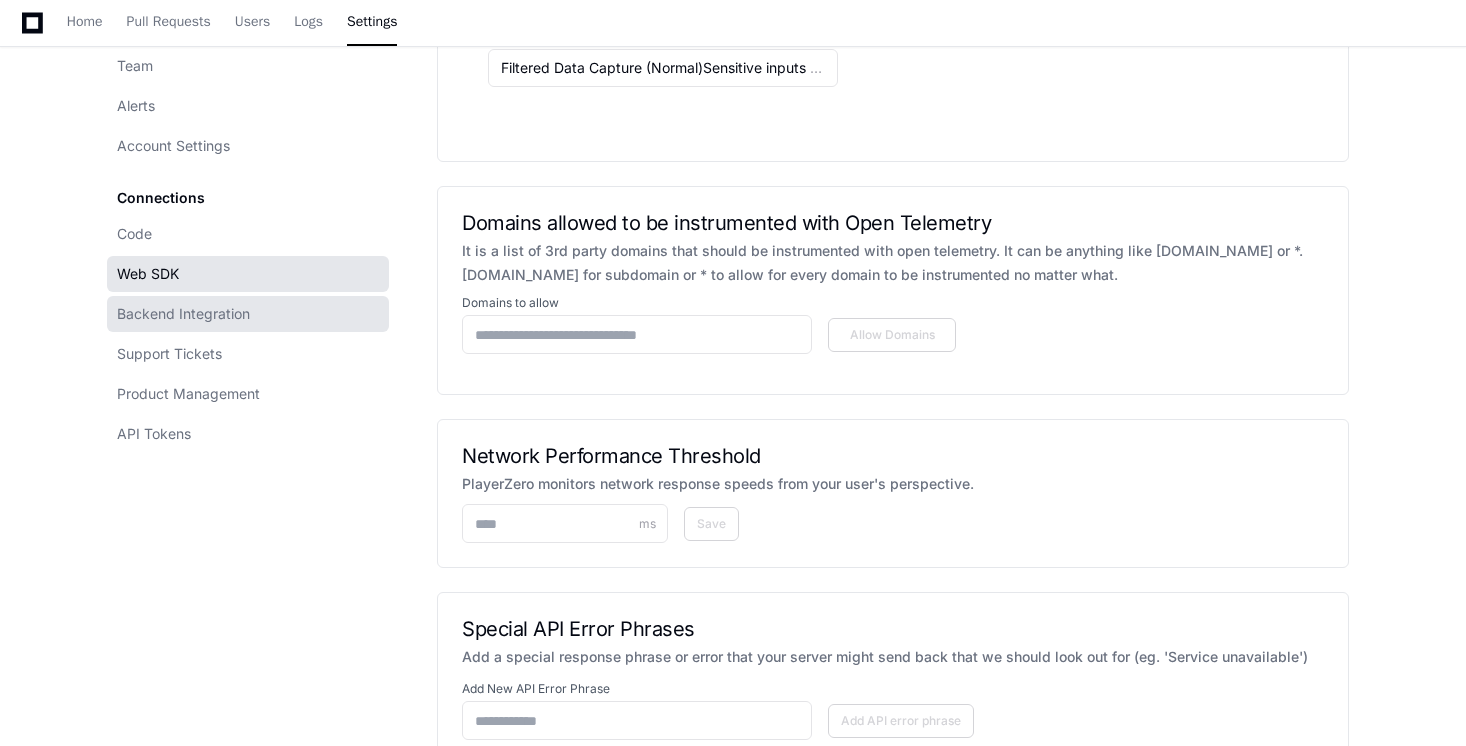 click on "Backend Integration" 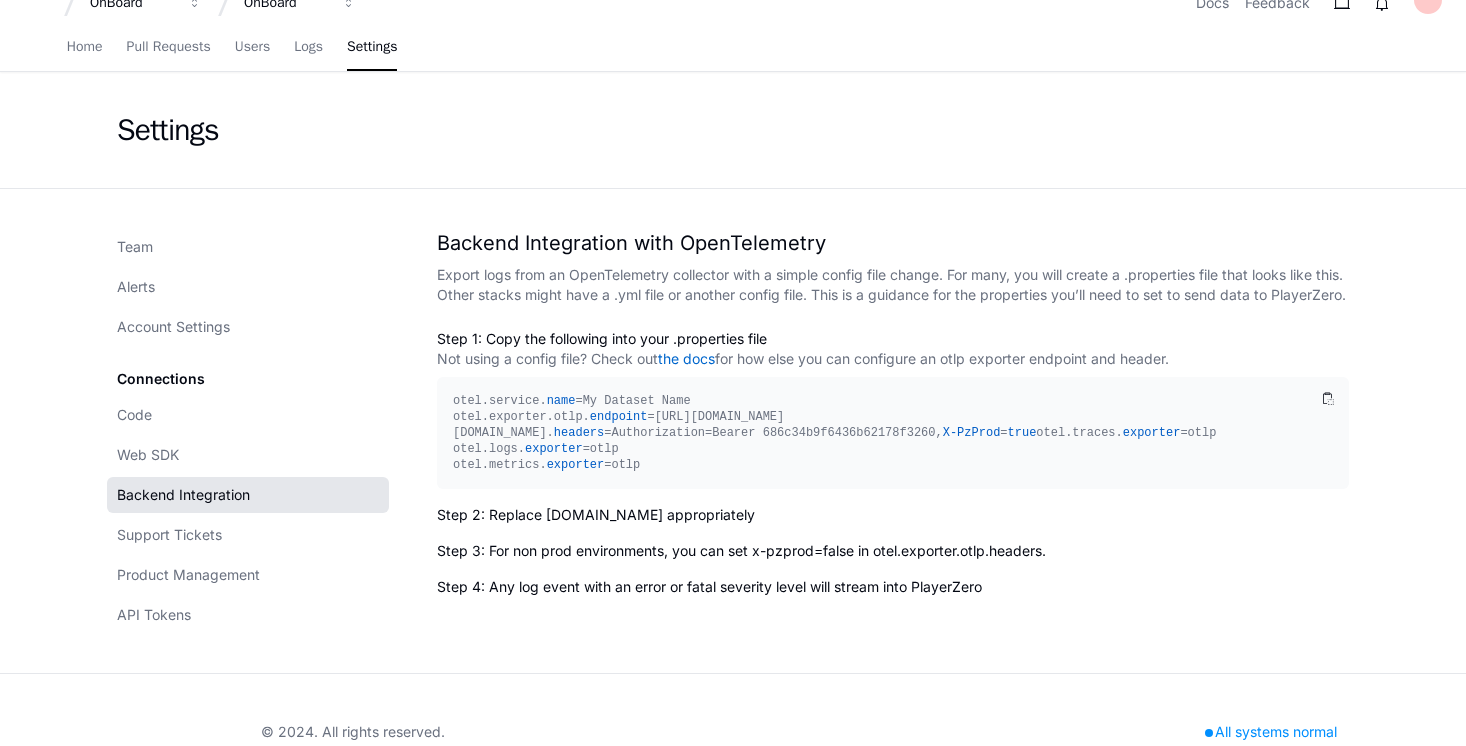 scroll, scrollTop: 75, scrollLeft: 0, axis: vertical 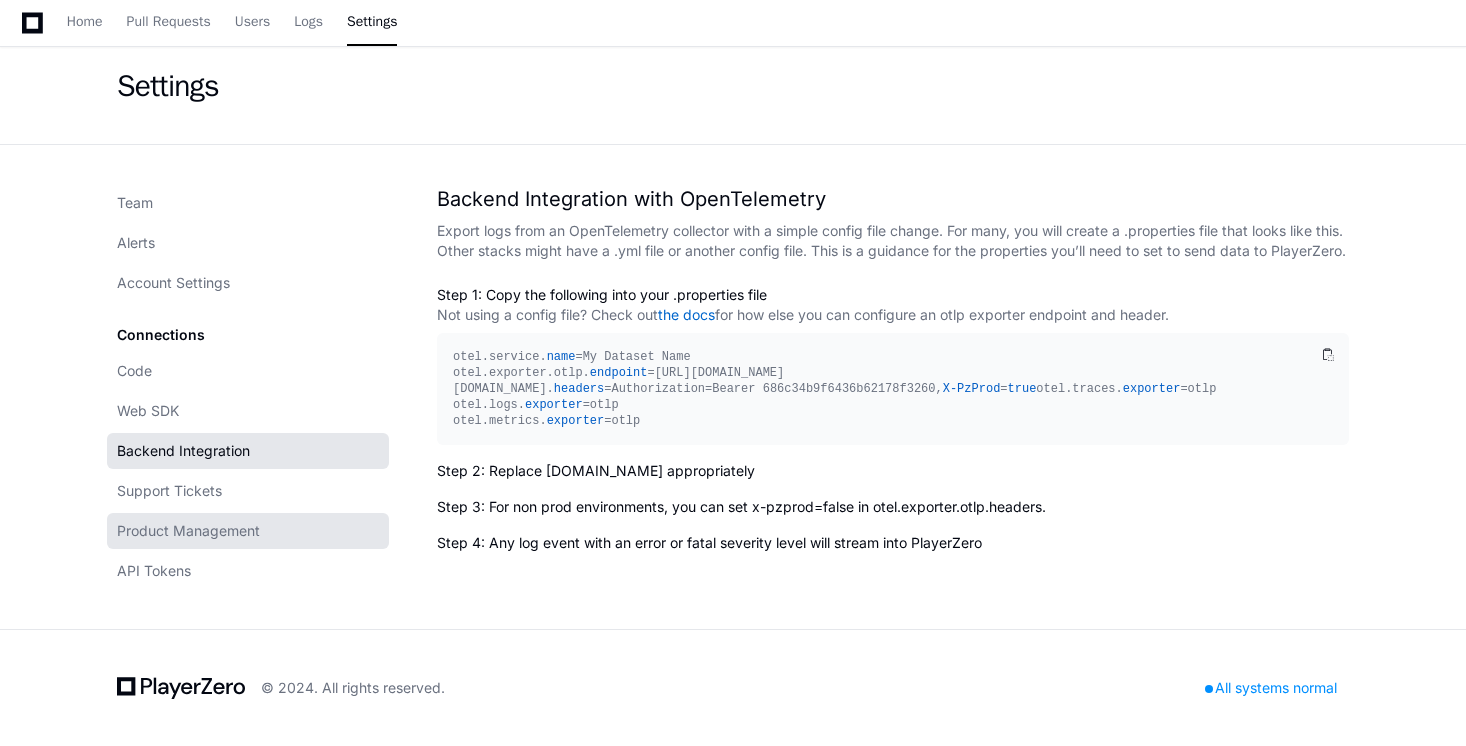 click on "Product Management" 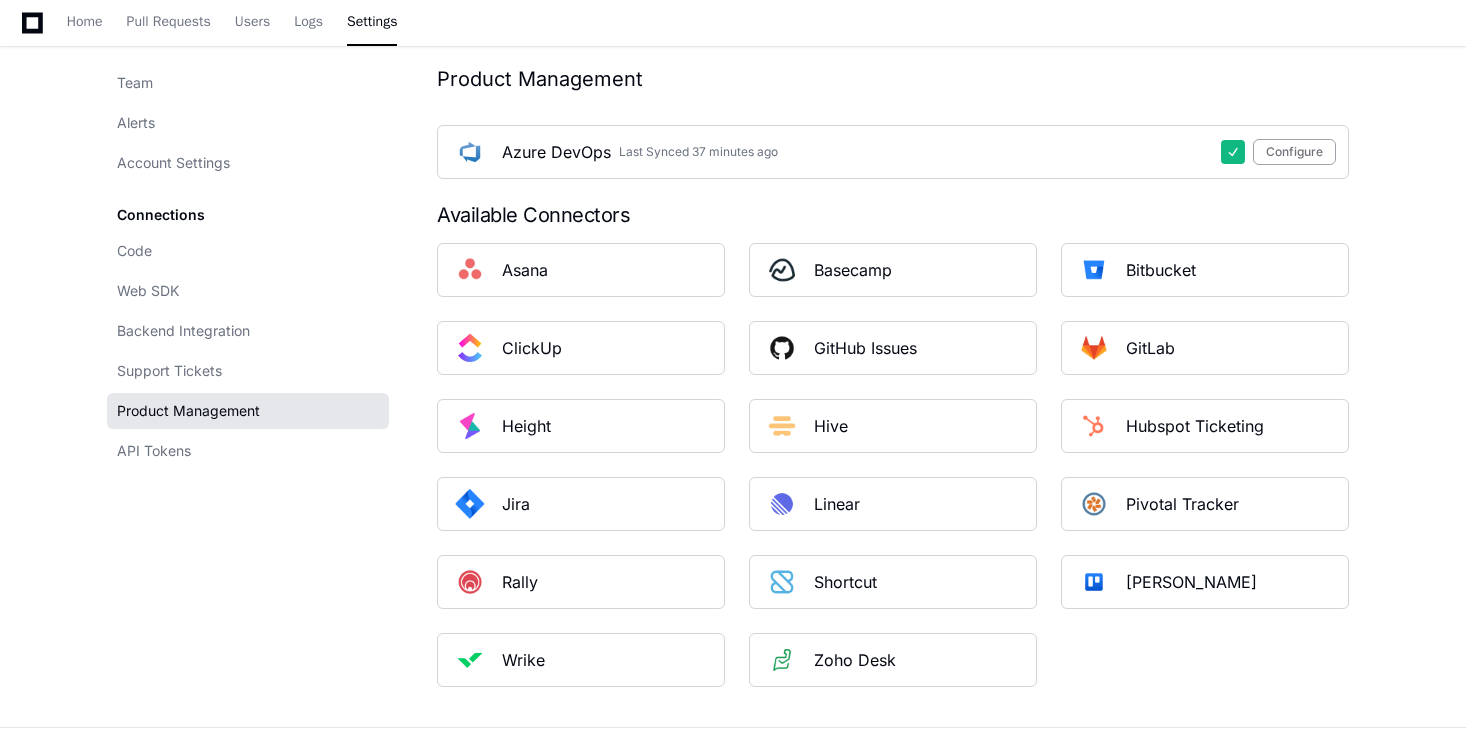 scroll, scrollTop: 193, scrollLeft: 0, axis: vertical 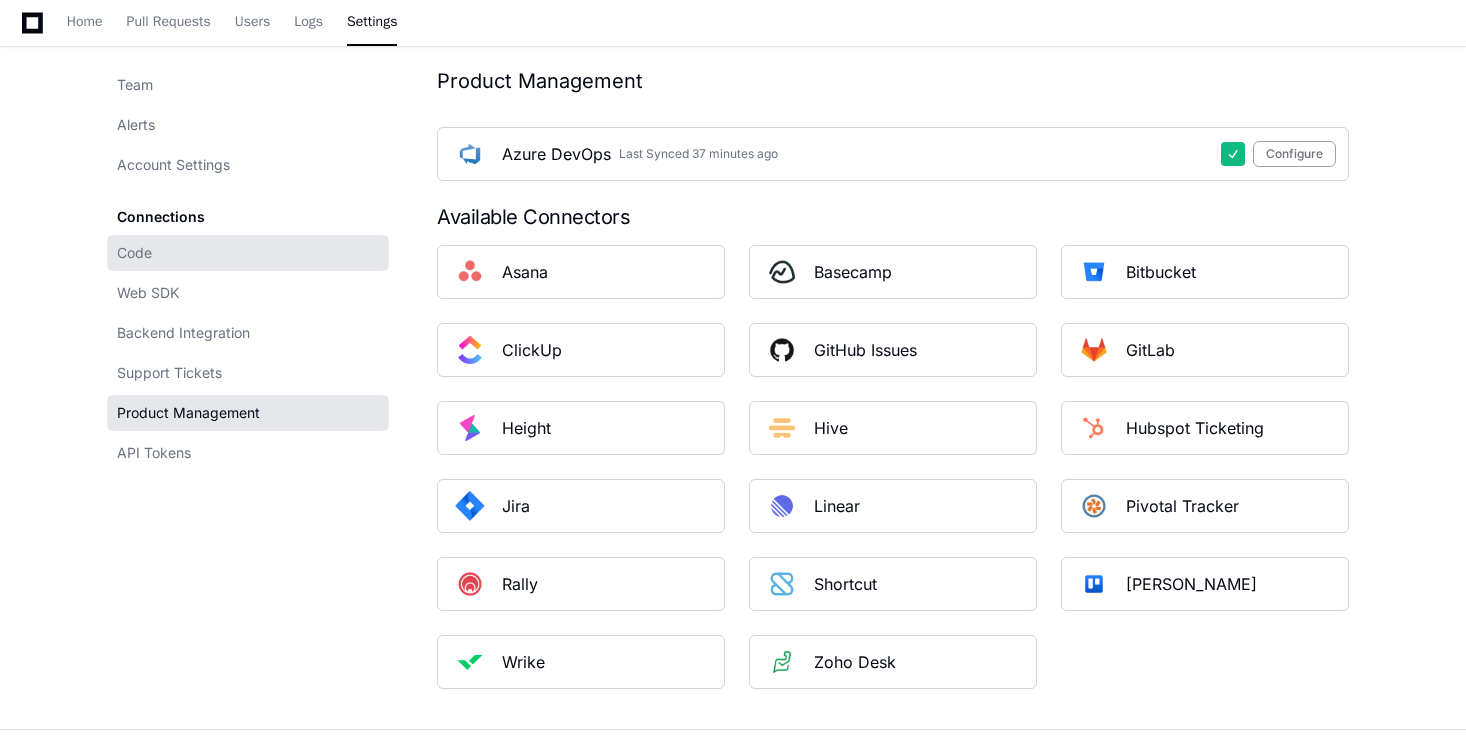 click on "Code" 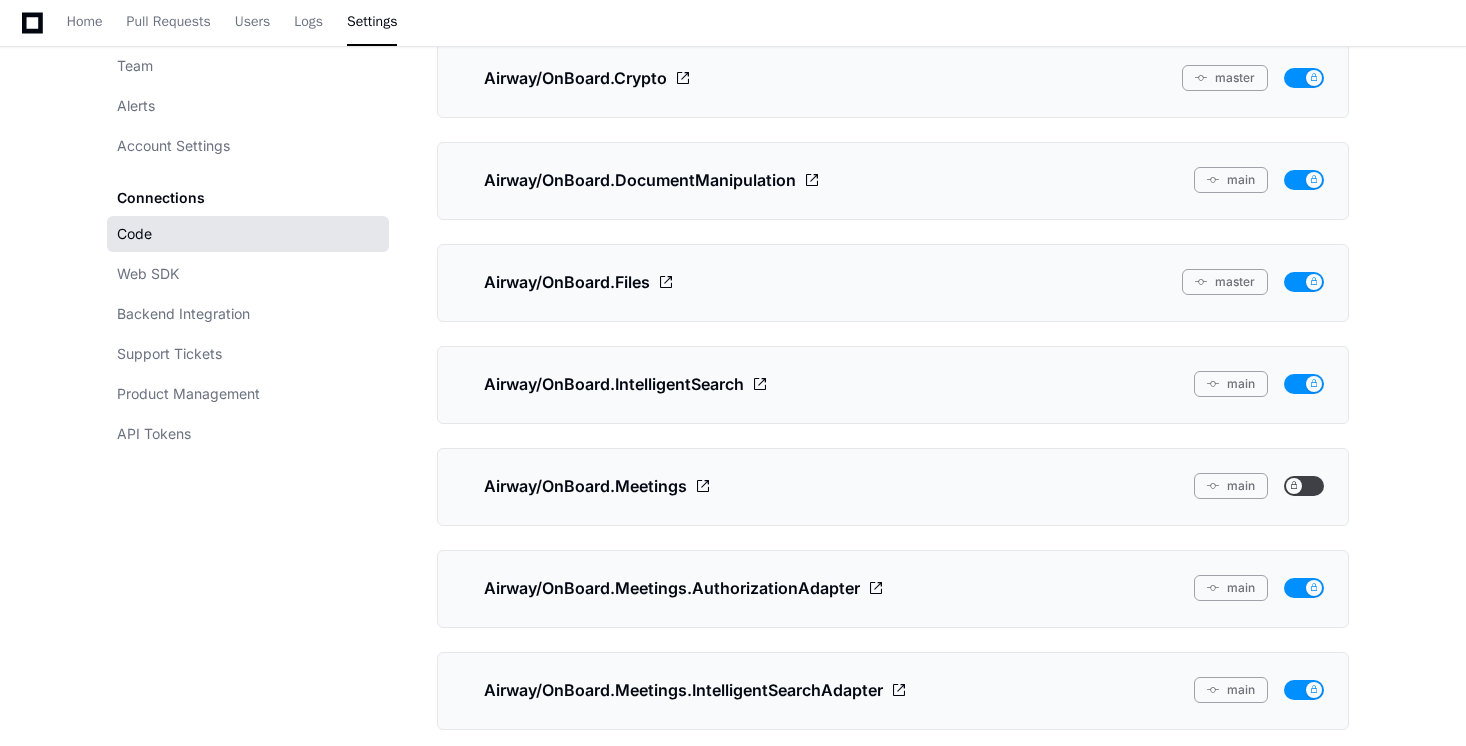 scroll, scrollTop: 0, scrollLeft: 0, axis: both 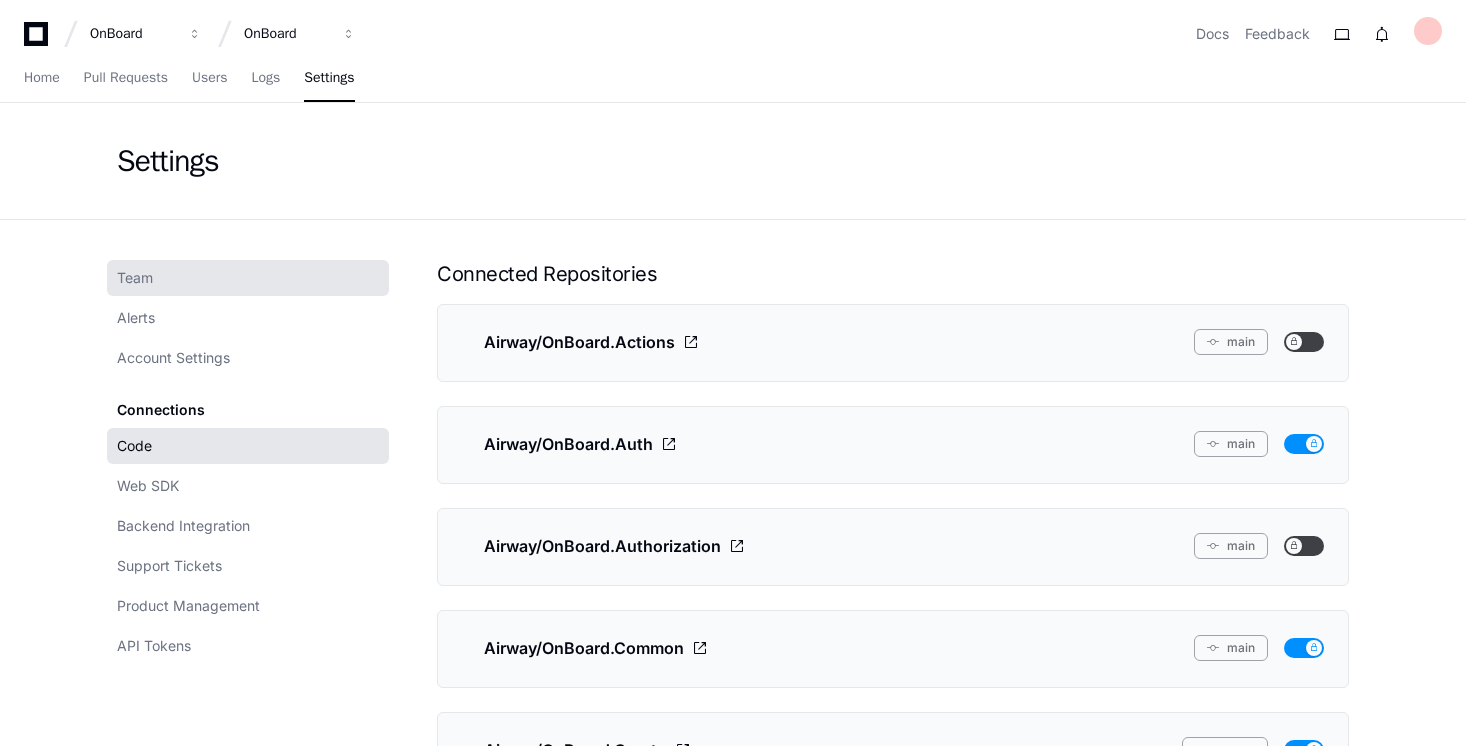 click on "Team" 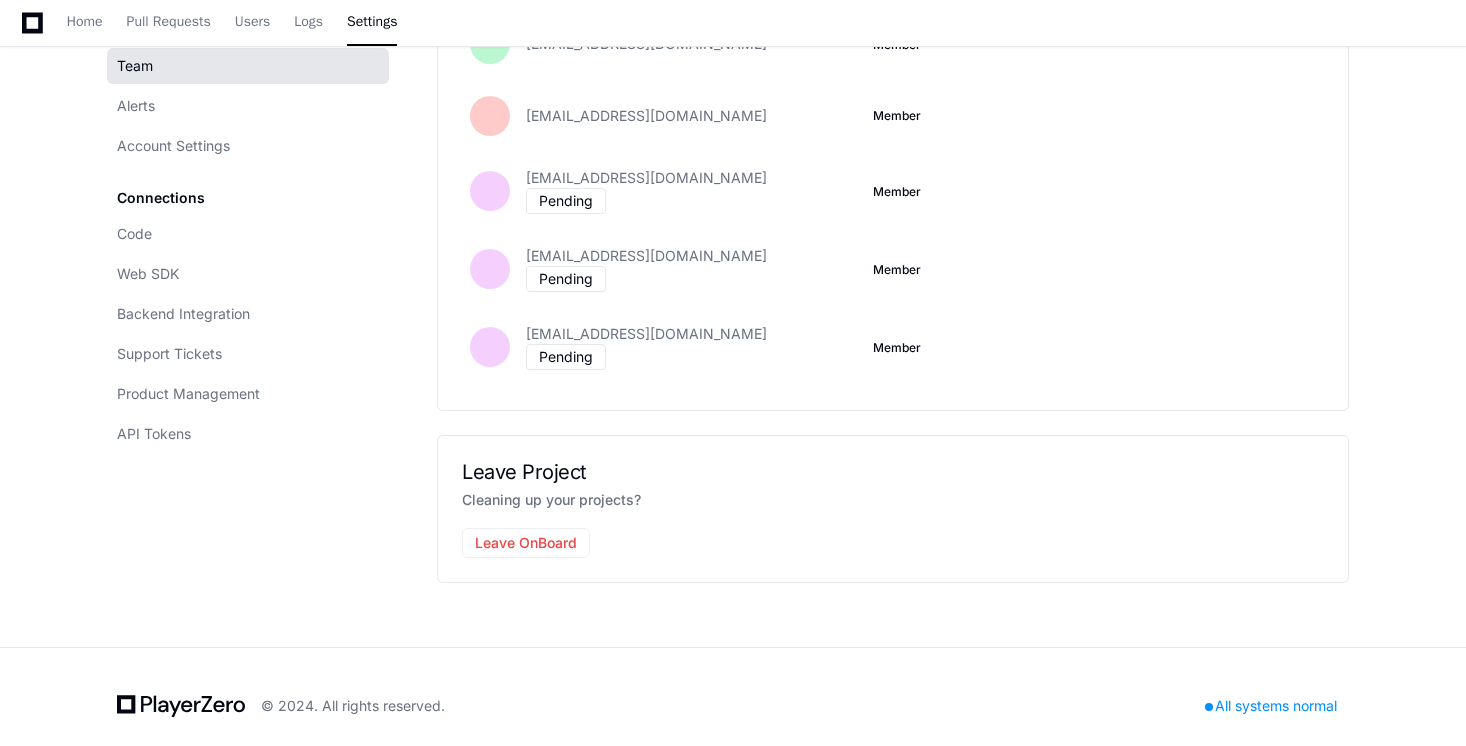 scroll, scrollTop: 0, scrollLeft: 0, axis: both 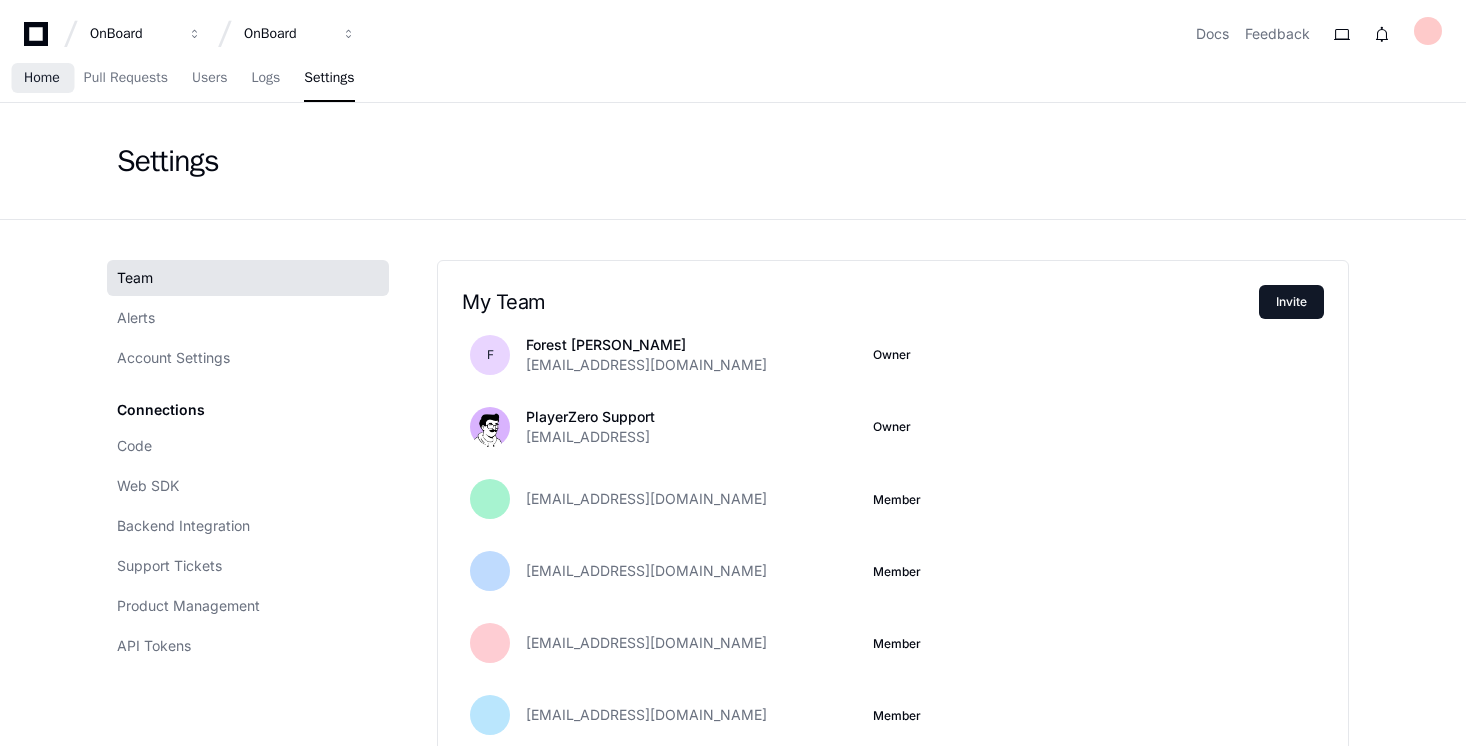 click on "Home" at bounding box center (42, 78) 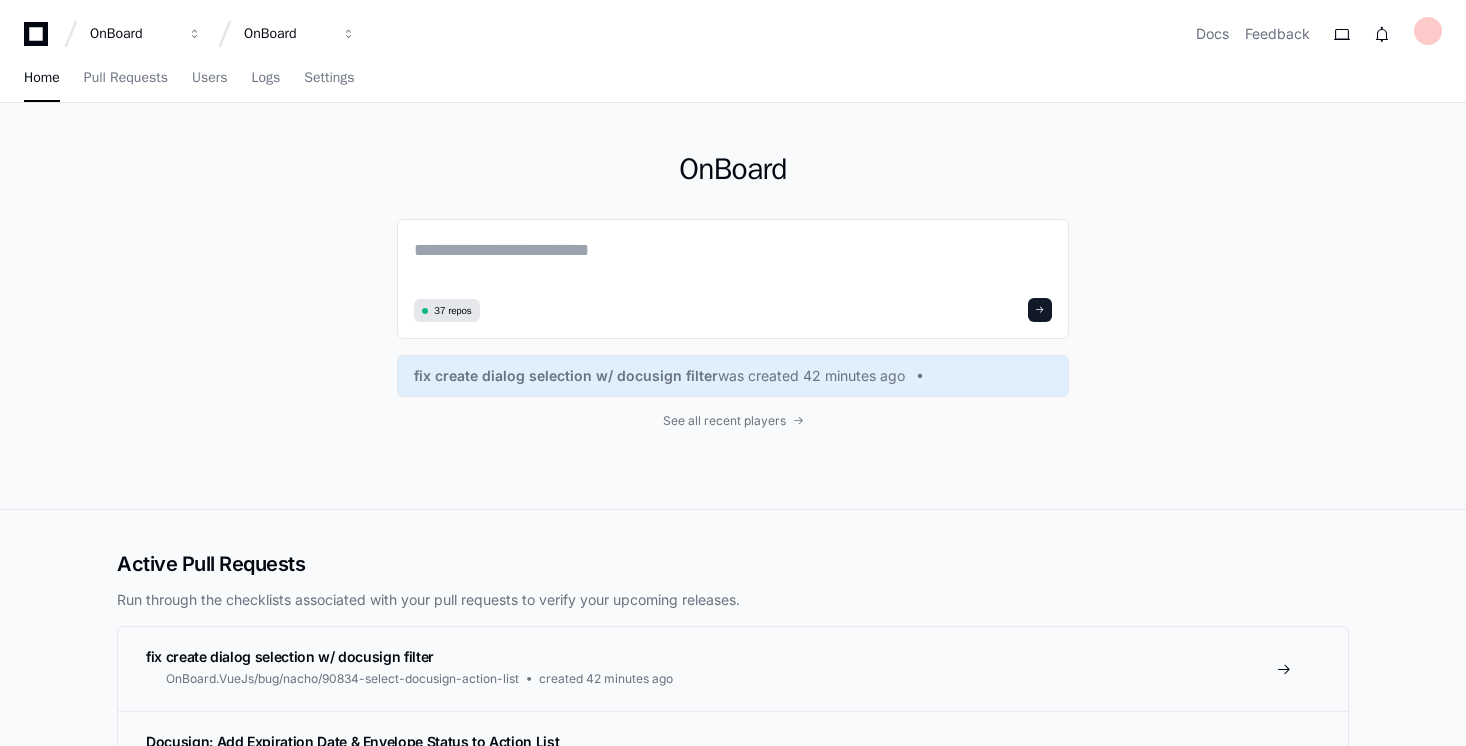 click on "Home Pull Requests Users Logs Settings" at bounding box center [733, 79] 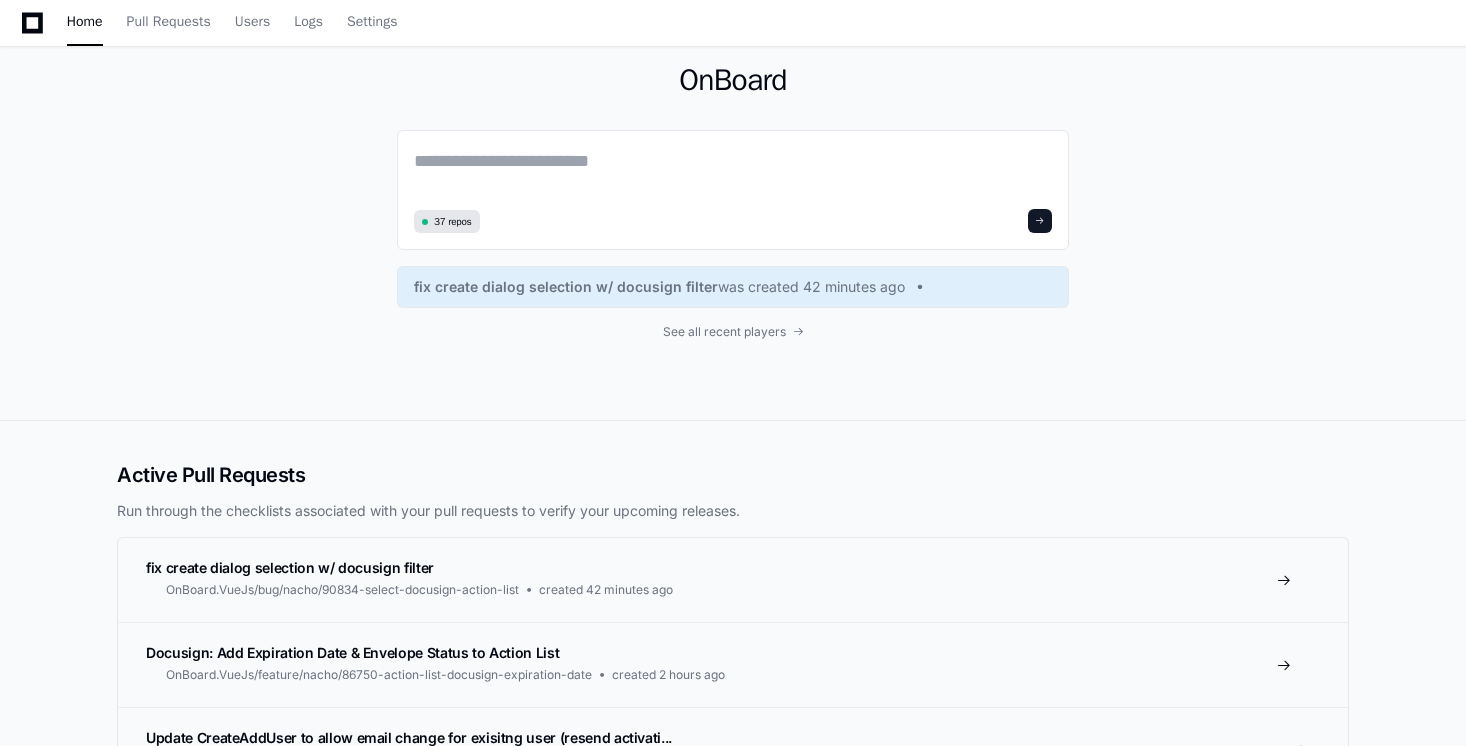 scroll, scrollTop: 0, scrollLeft: 0, axis: both 